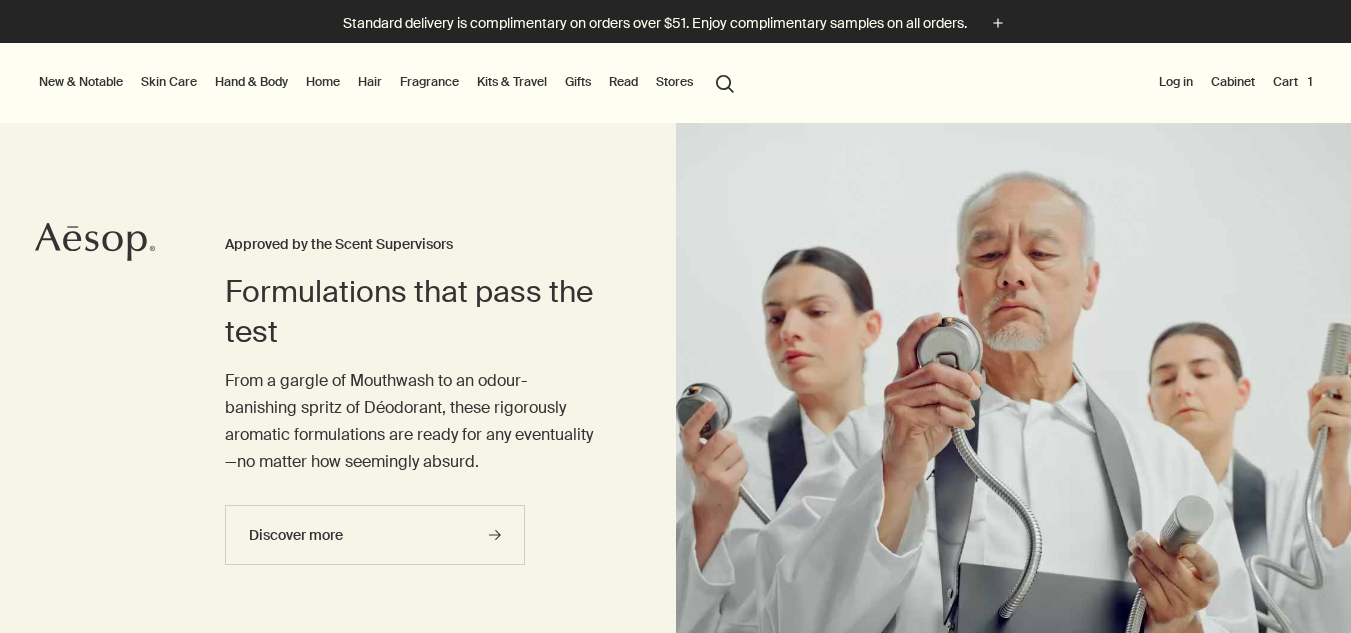 scroll, scrollTop: 0, scrollLeft: 0, axis: both 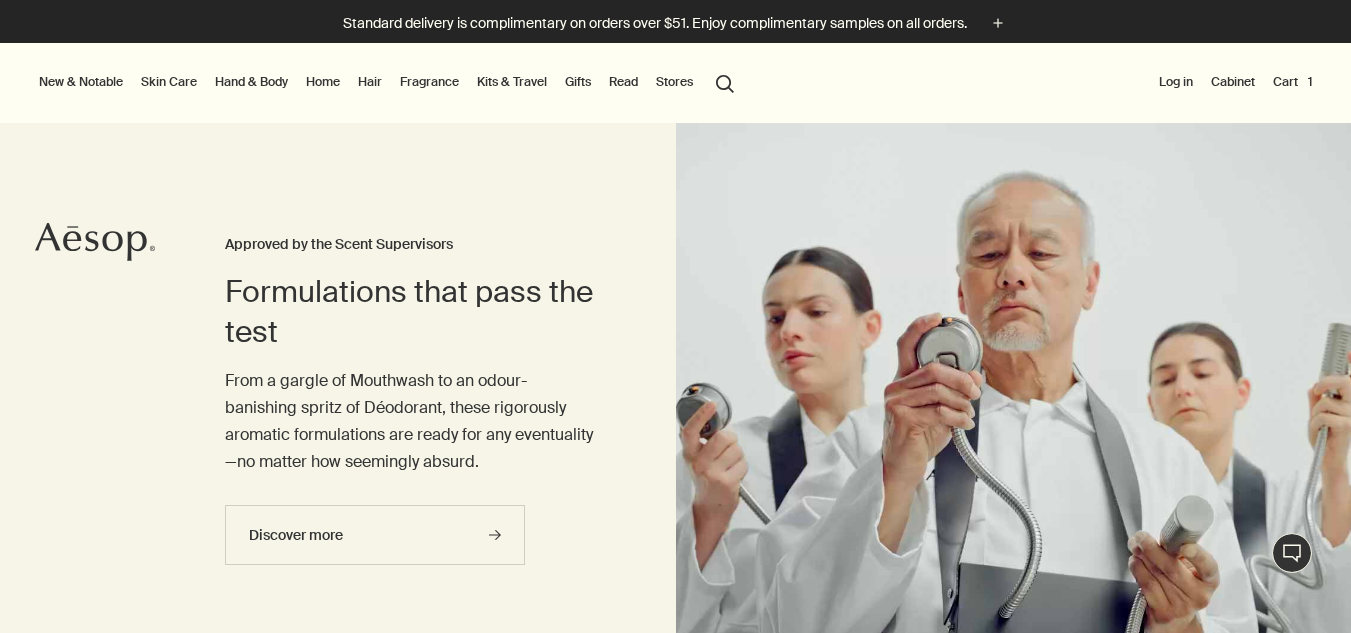 click on "Skin Care" at bounding box center (169, 82) 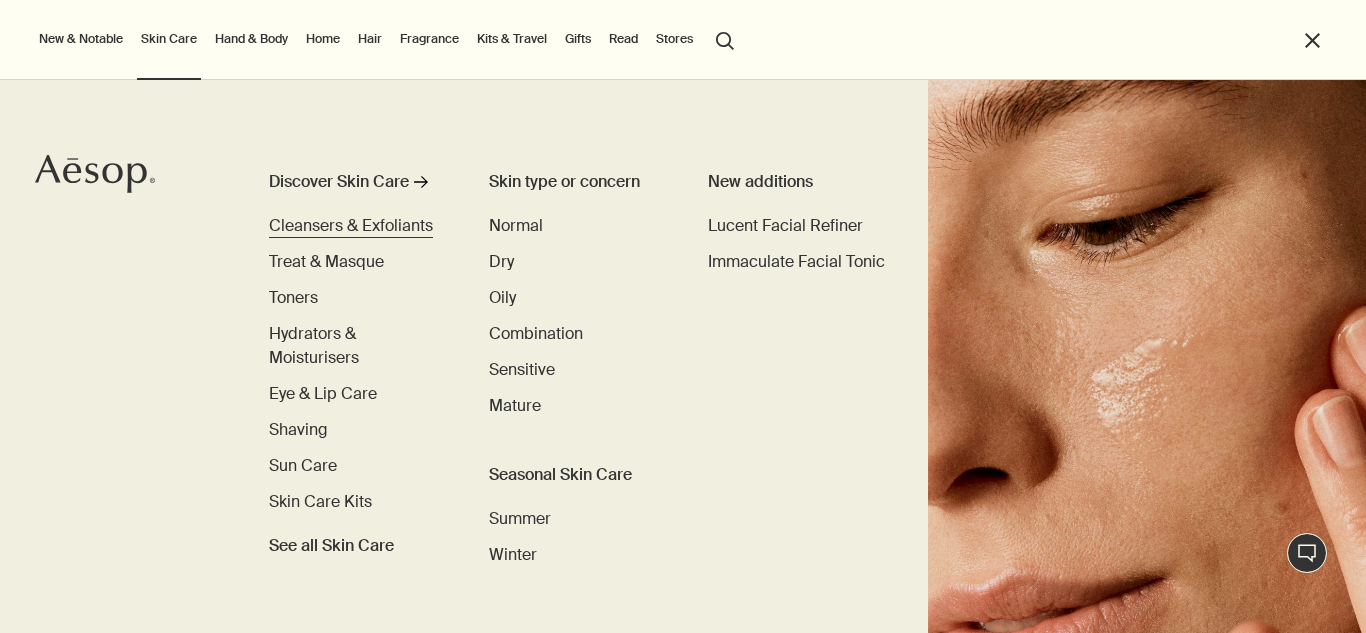 click on "Cleansers & Exfoliants" at bounding box center (351, 225) 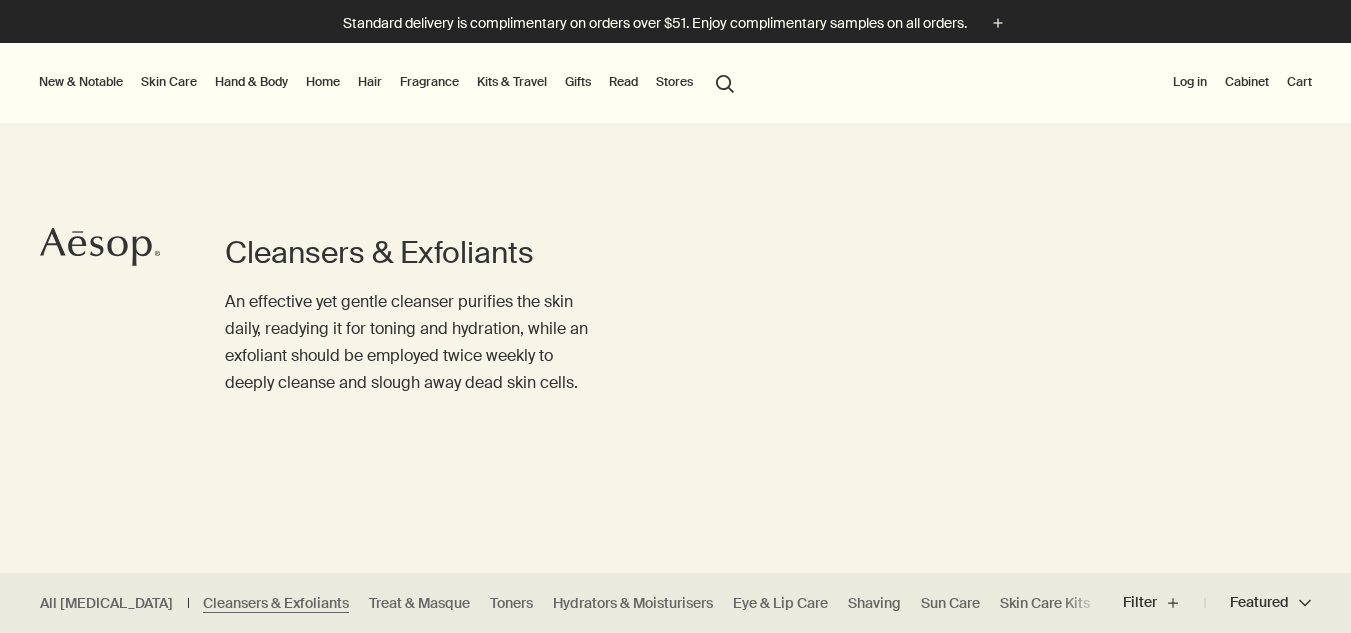 scroll, scrollTop: 0, scrollLeft: 0, axis: both 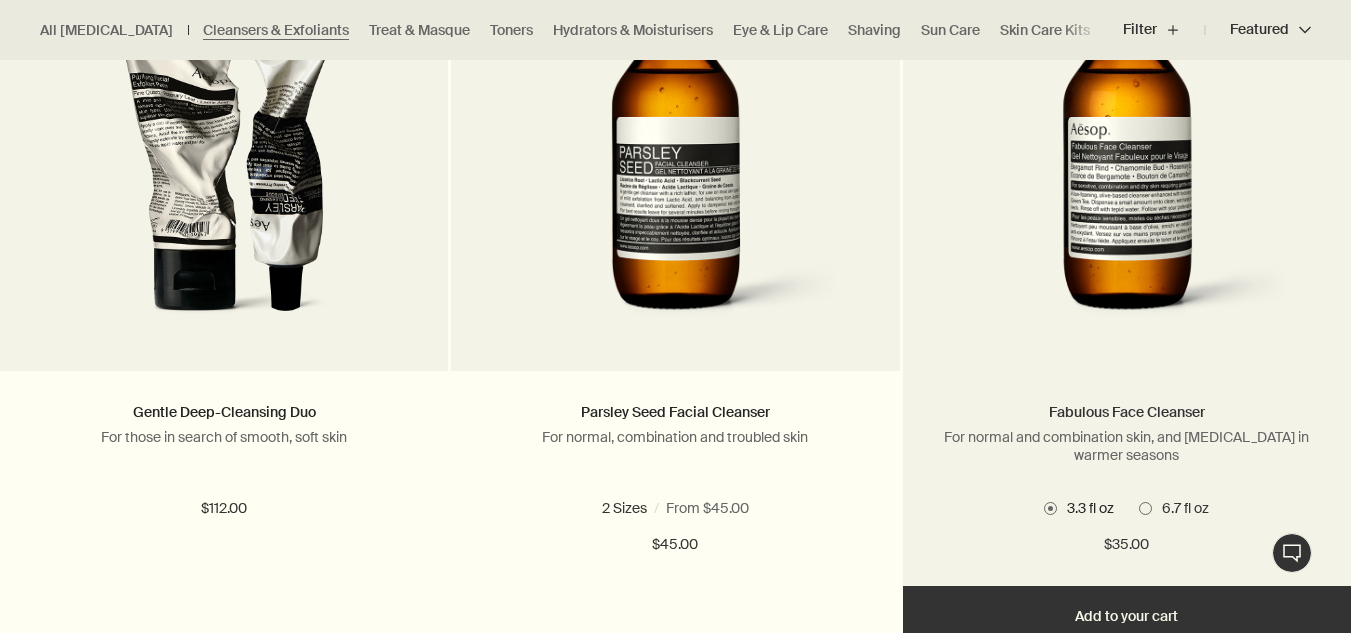 click on "Fabulous Face Cleanser" at bounding box center (1127, 412) 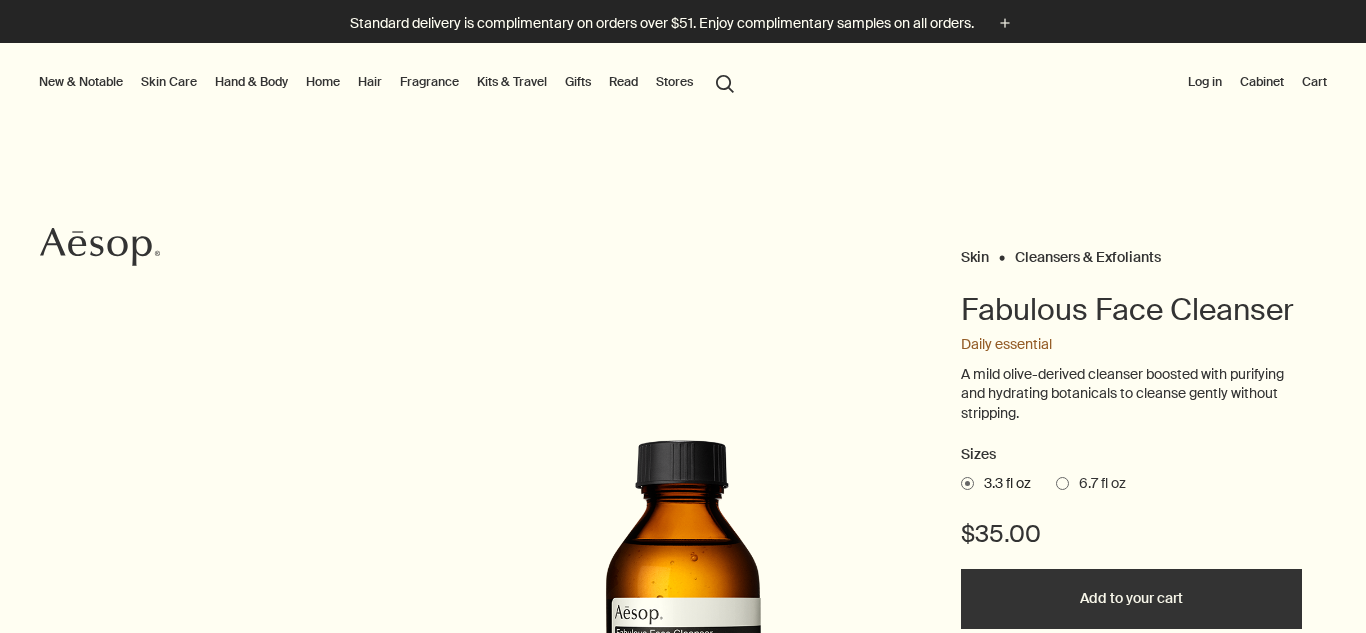 scroll, scrollTop: 0, scrollLeft: 0, axis: both 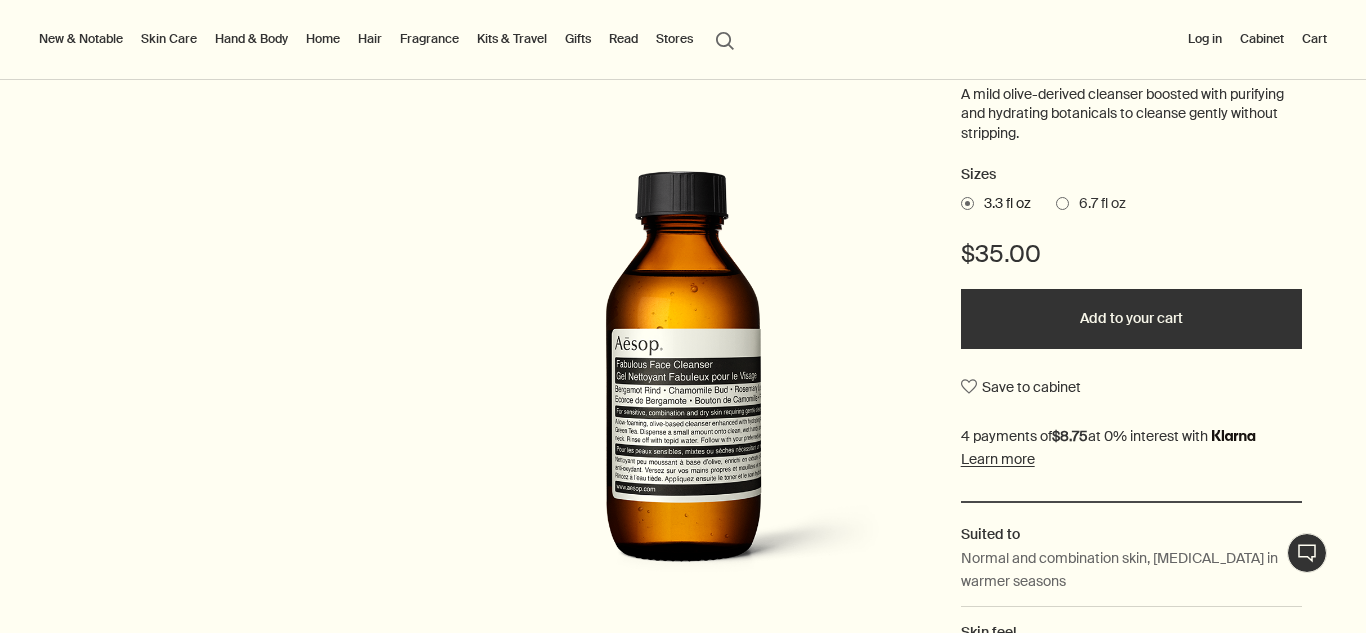 click at bounding box center [1062, 203] 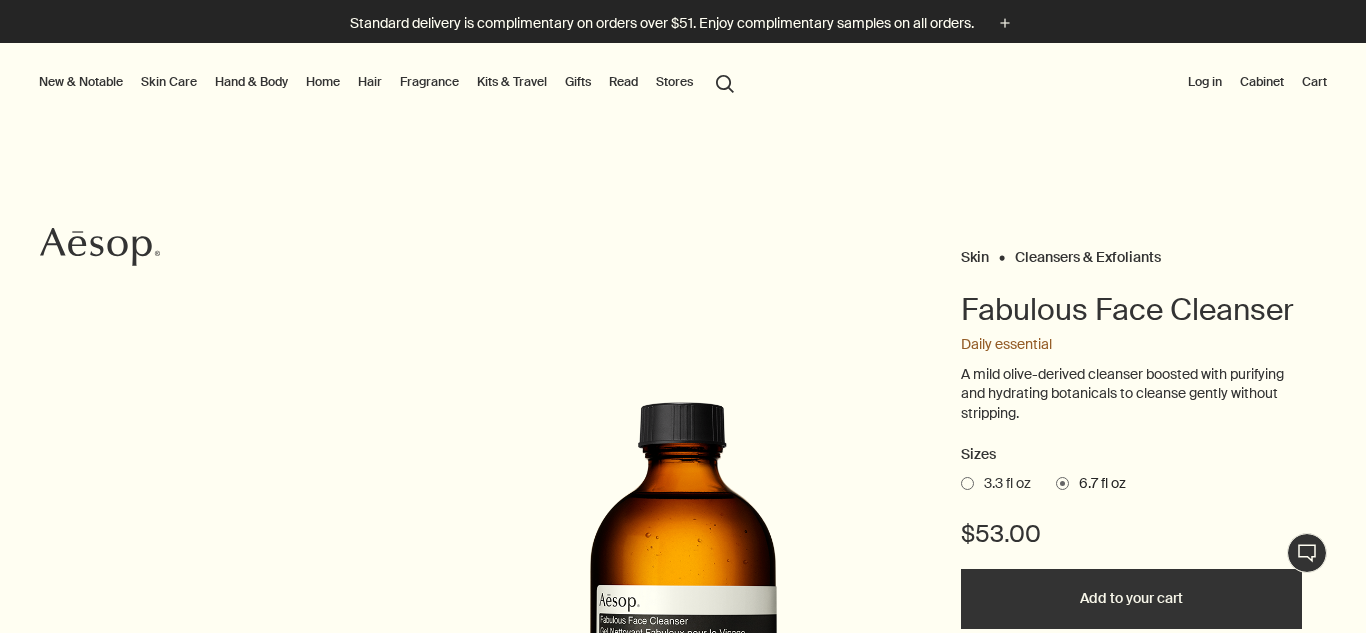 scroll, scrollTop: 14, scrollLeft: 0, axis: vertical 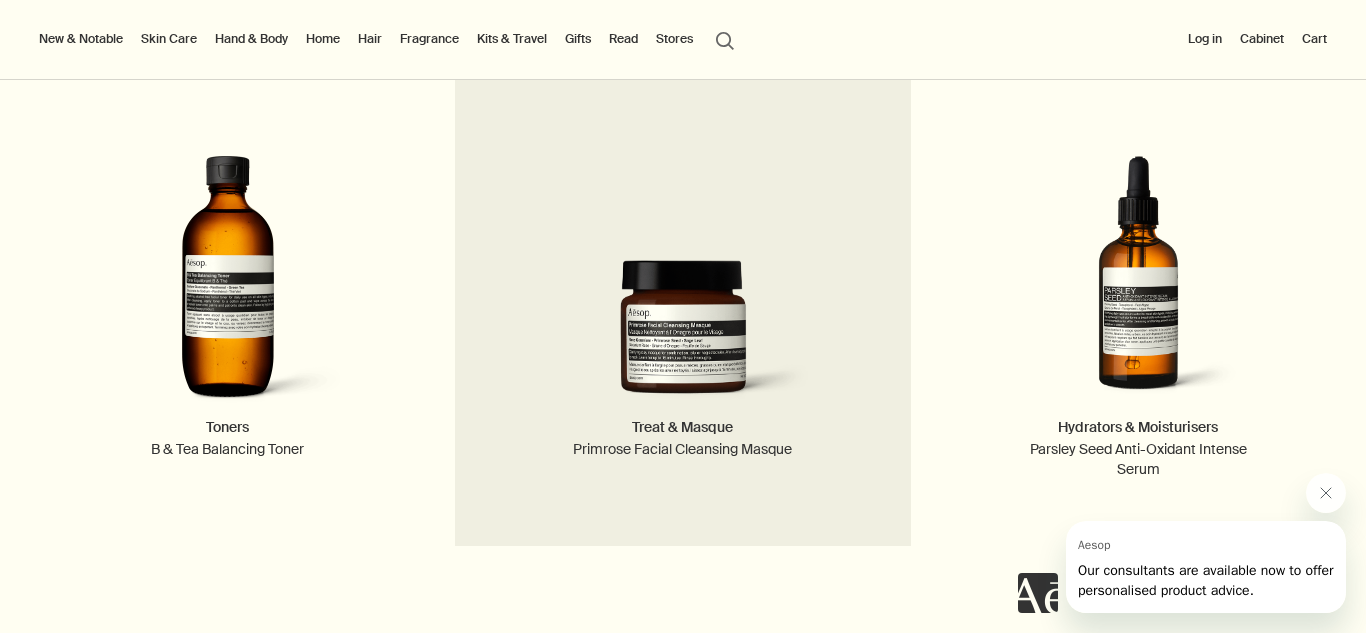click on "Primrose Facial Cleansing Masque" at bounding box center (682, 450) 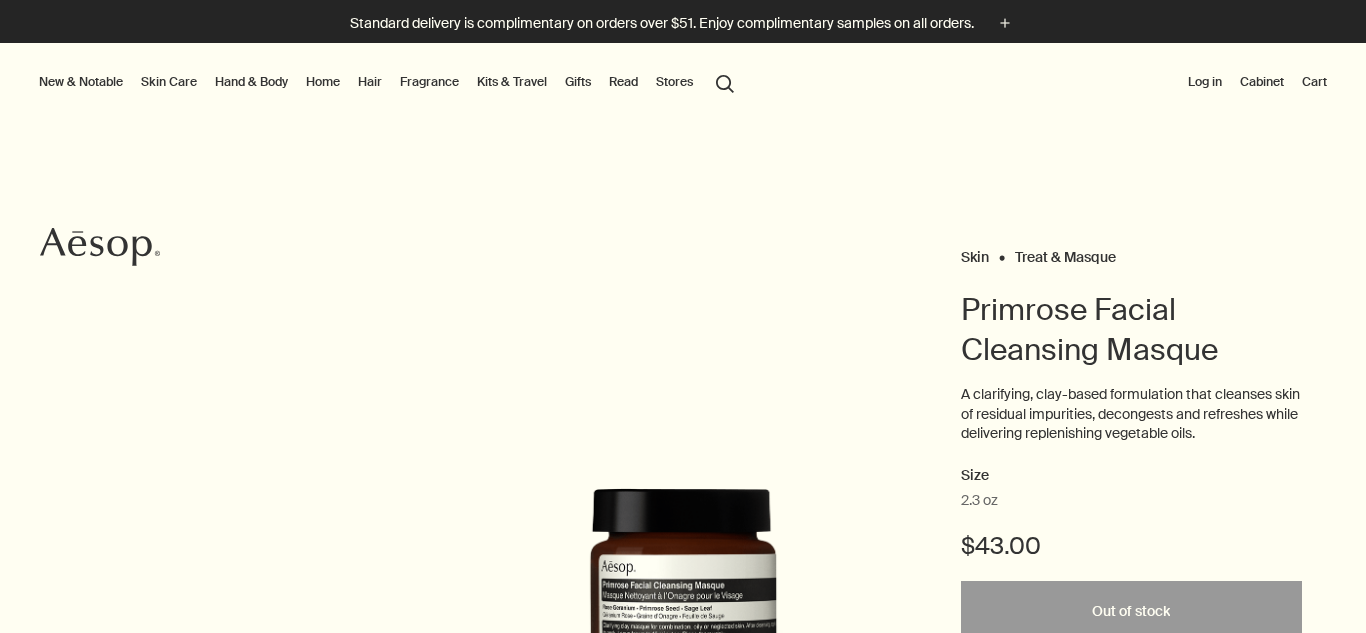 scroll, scrollTop: 0, scrollLeft: 0, axis: both 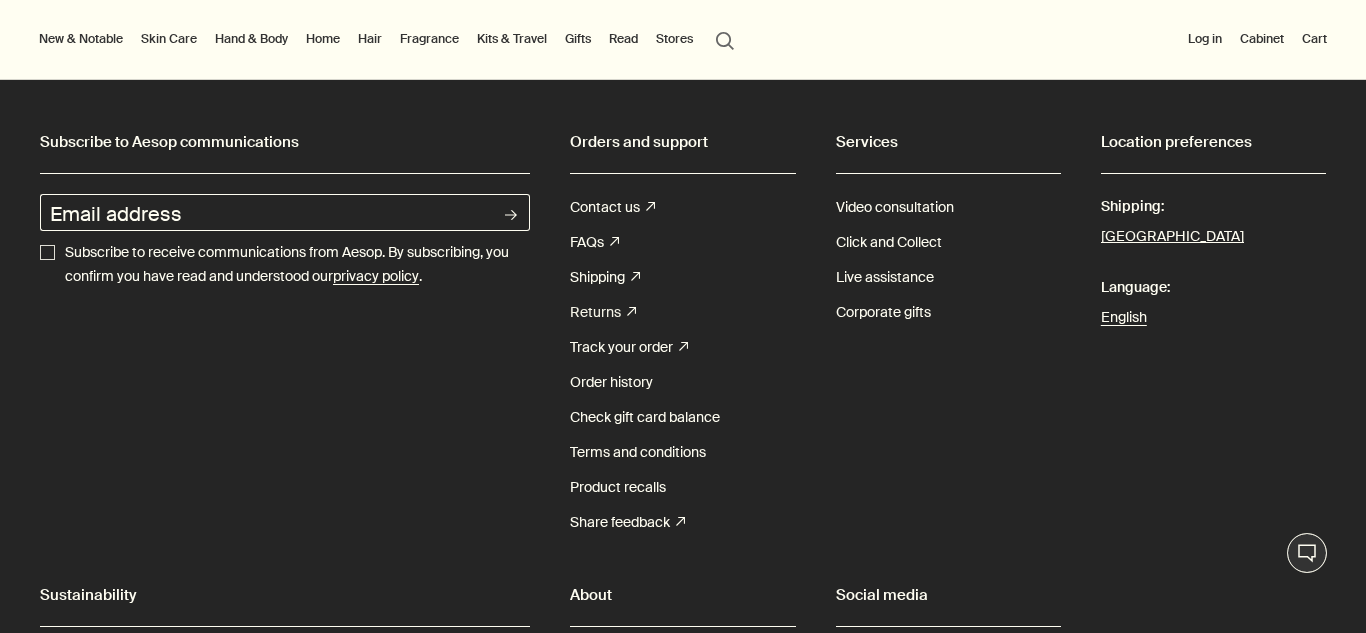 click on "Returns   rightUpArrow" at bounding box center [603, 312] 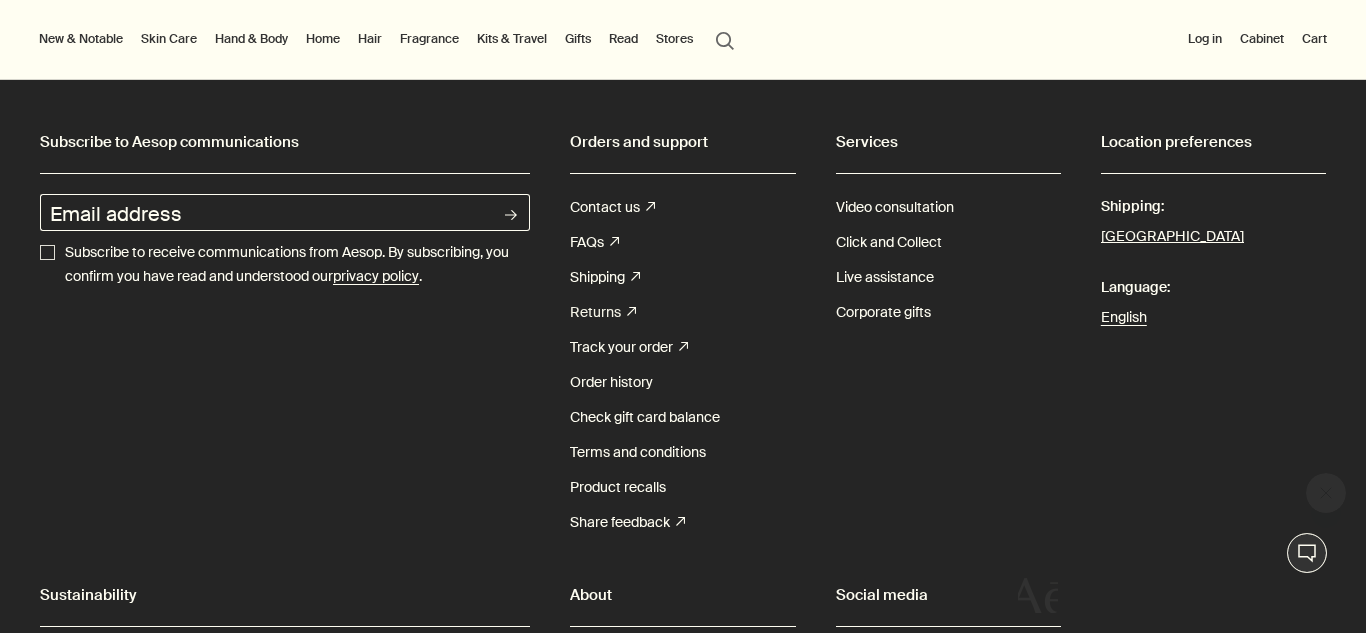 scroll, scrollTop: 0, scrollLeft: 0, axis: both 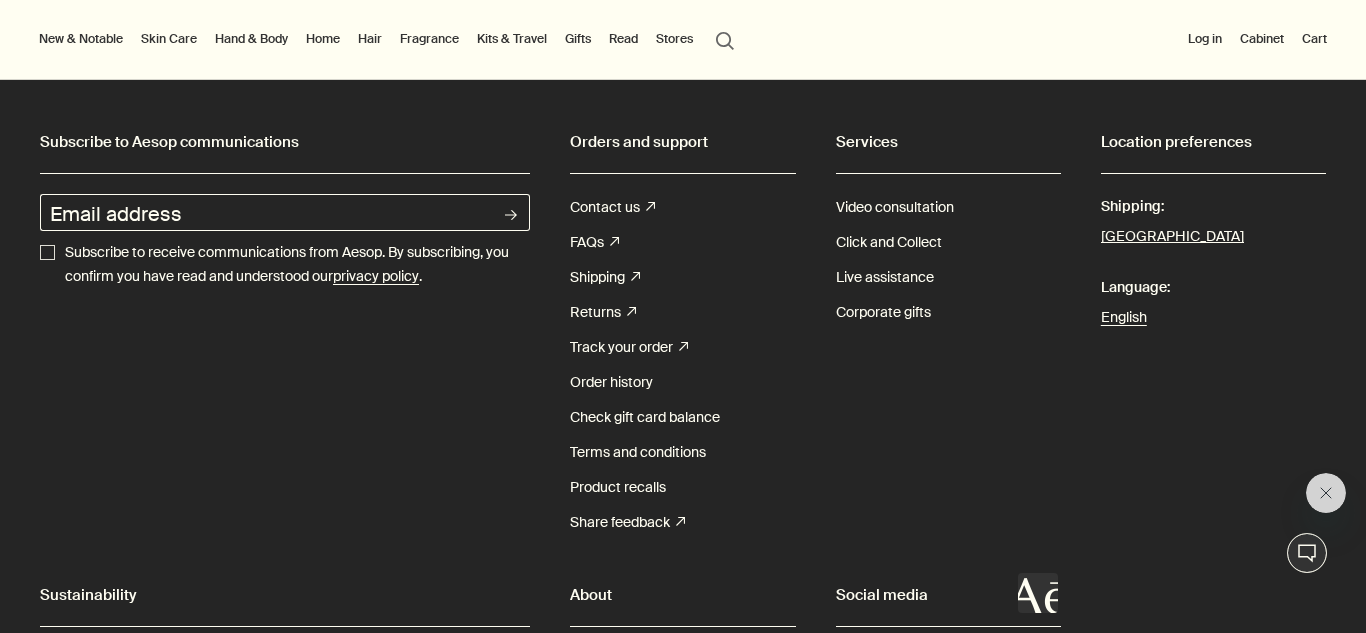 click on "search Search" at bounding box center (725, 39) 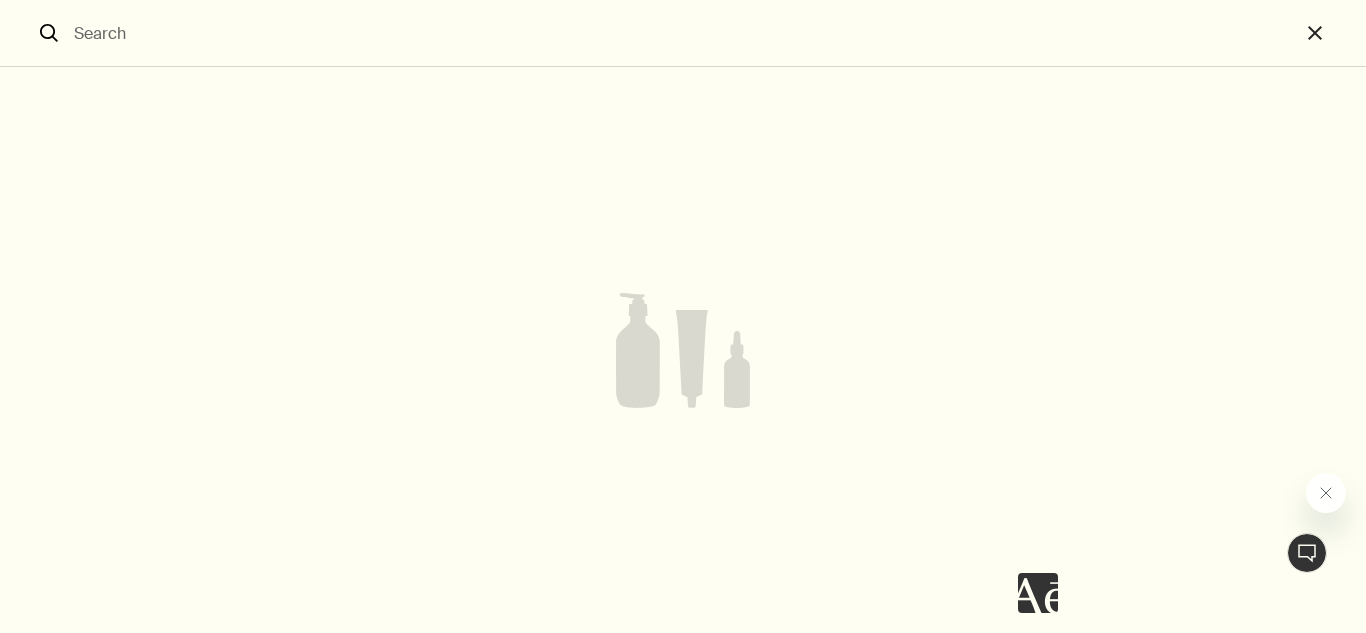 scroll, scrollTop: 2530, scrollLeft: 0, axis: vertical 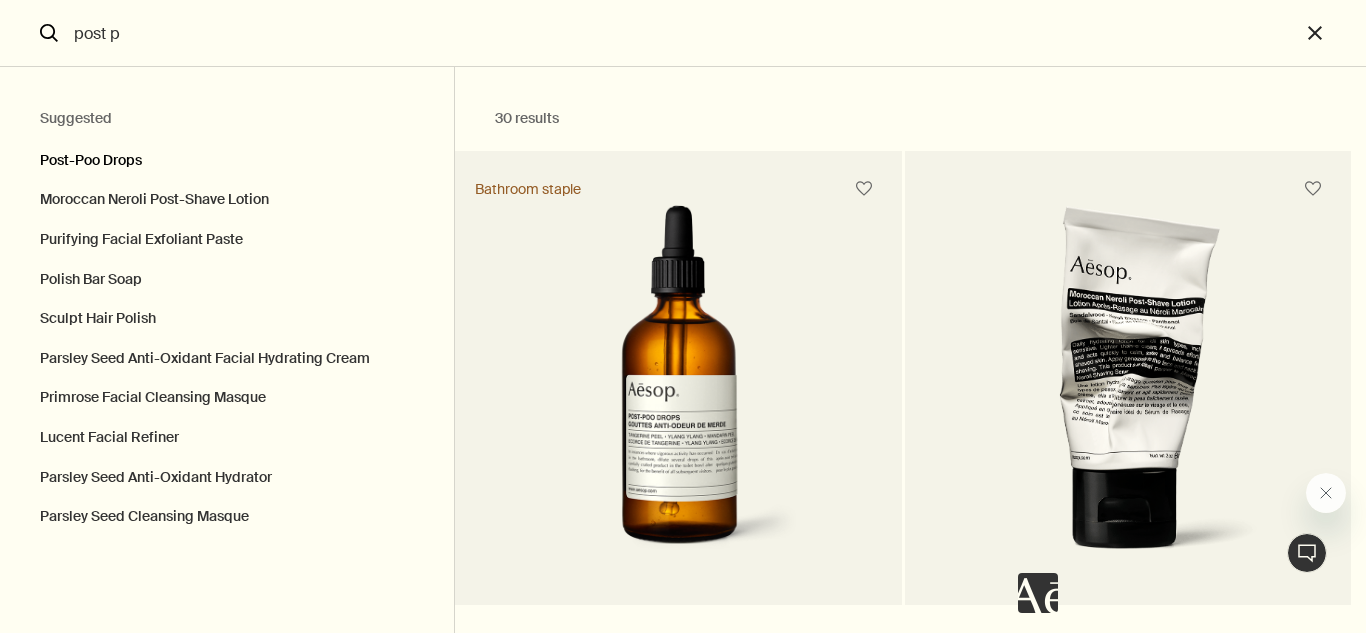 click on "Post-Poo Drops" at bounding box center (227, 156) 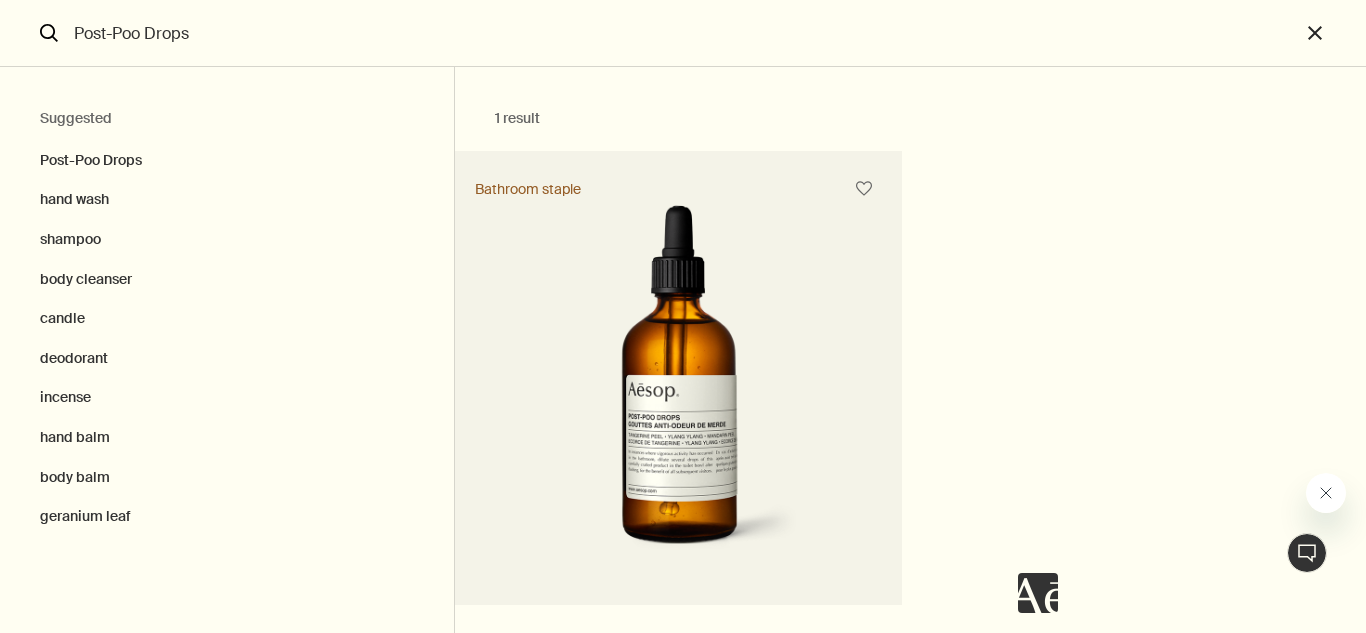 click 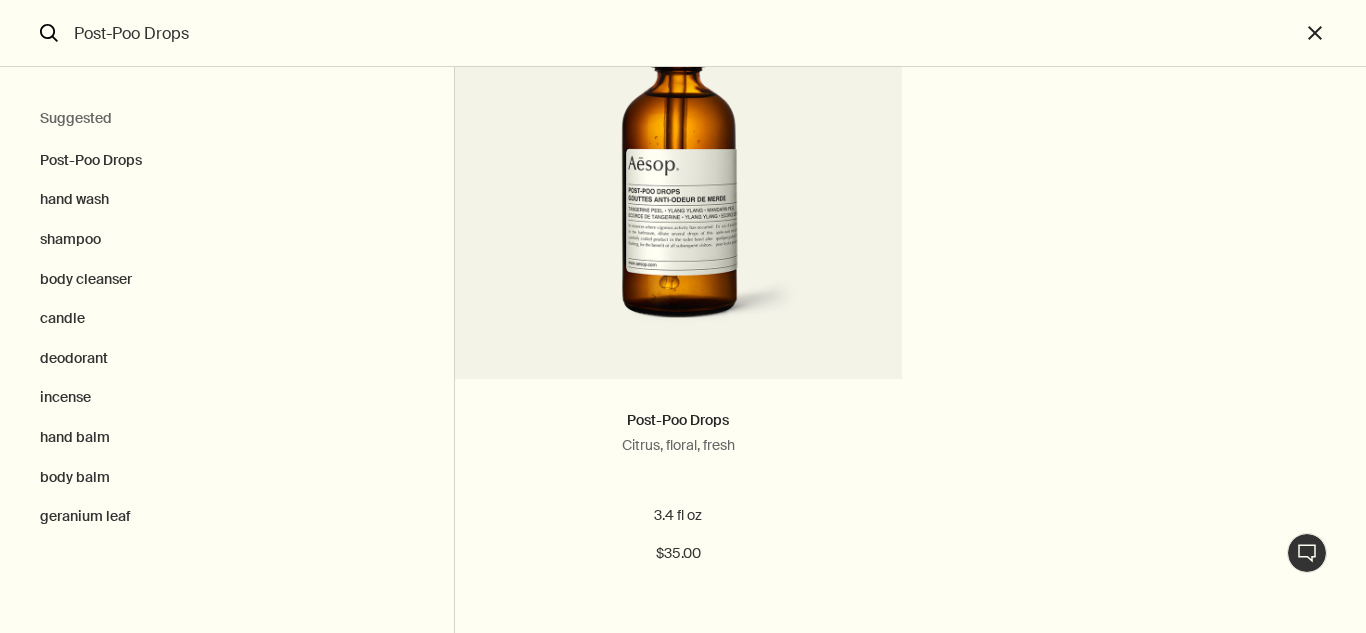 scroll, scrollTop: 266, scrollLeft: 0, axis: vertical 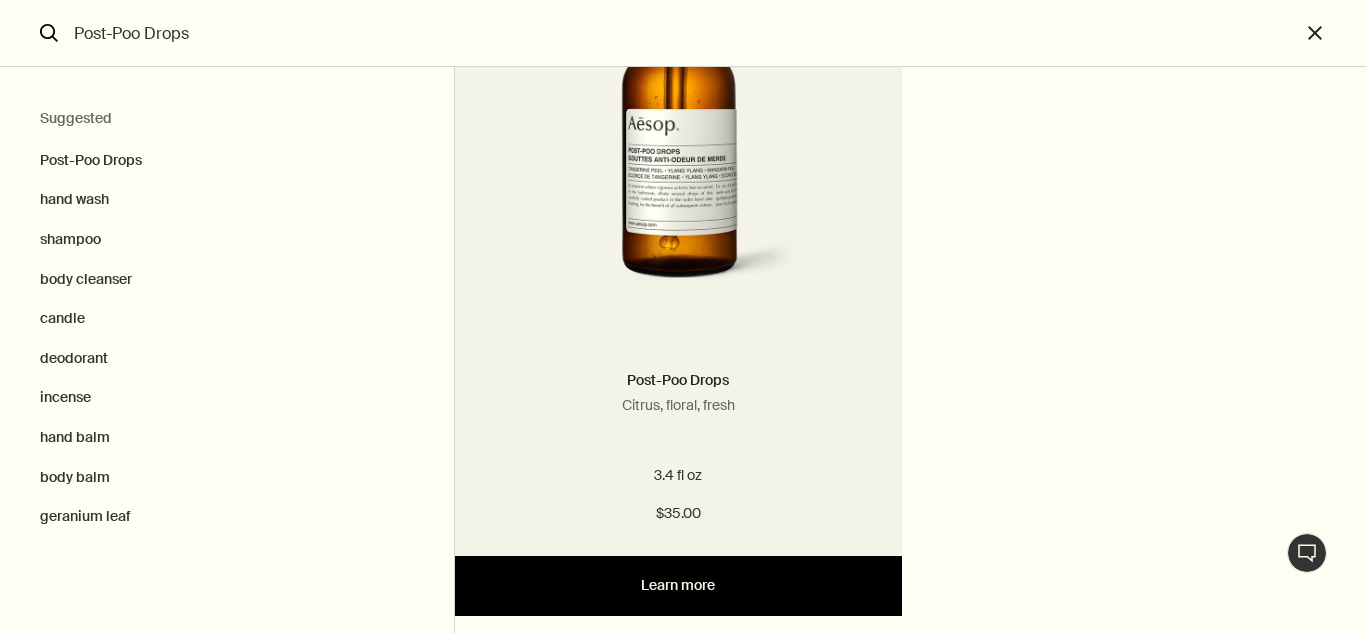 click on "Learn more" at bounding box center [678, 586] 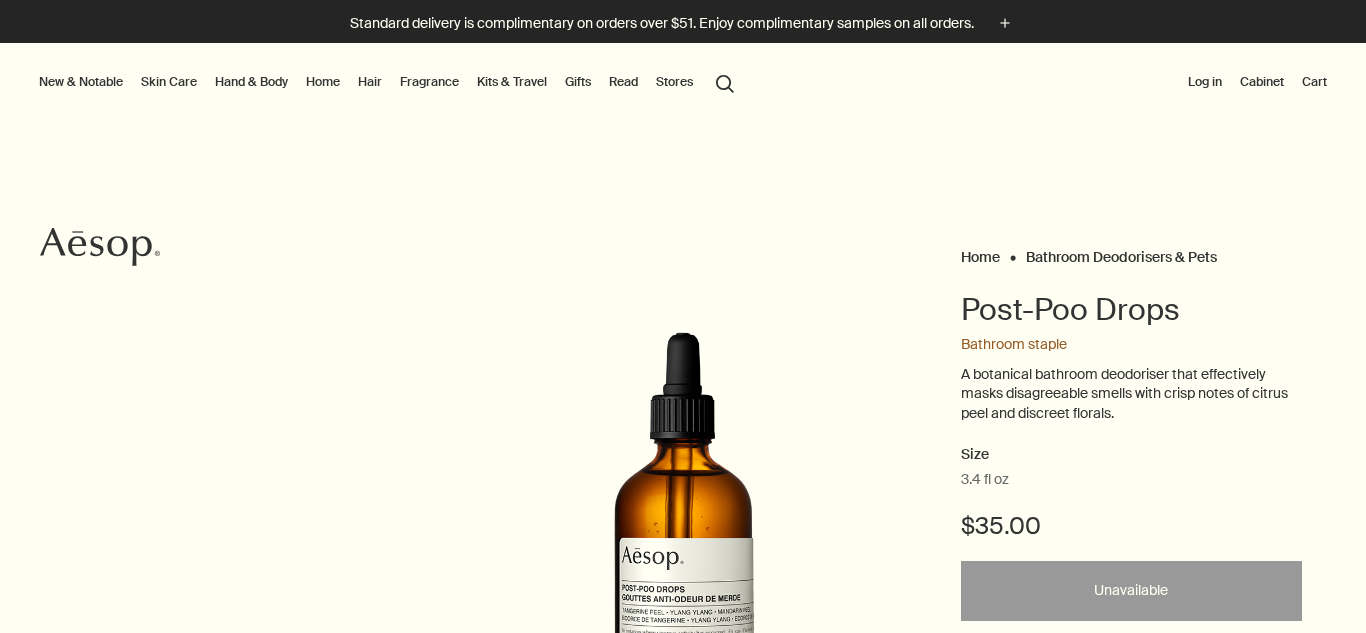 scroll, scrollTop: 0, scrollLeft: 0, axis: both 